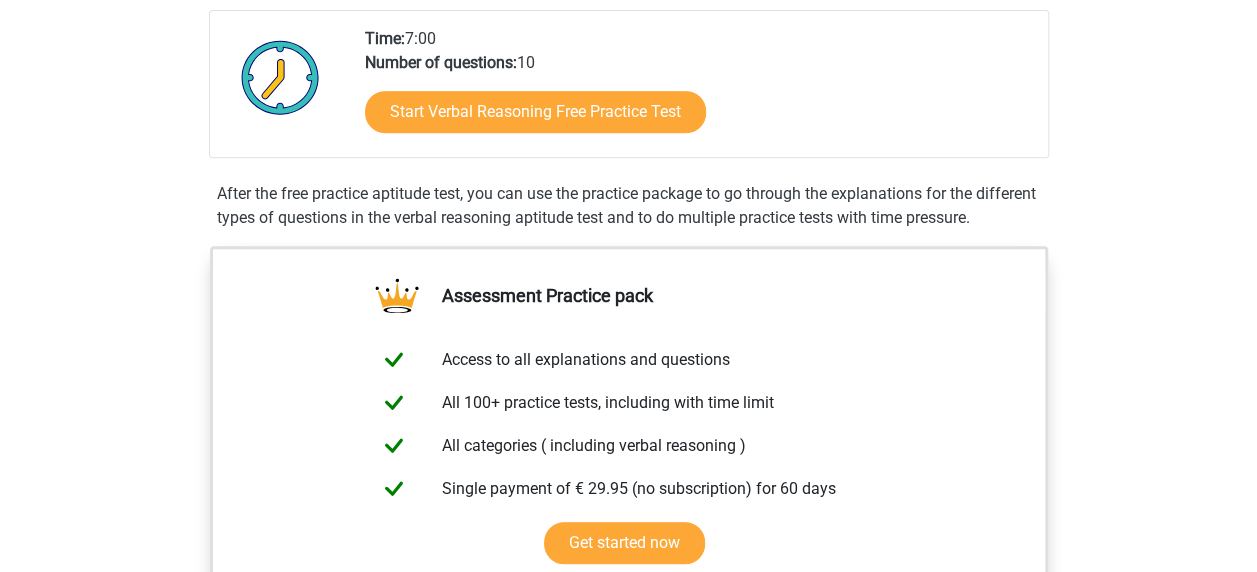 scroll, scrollTop: 400, scrollLeft: 0, axis: vertical 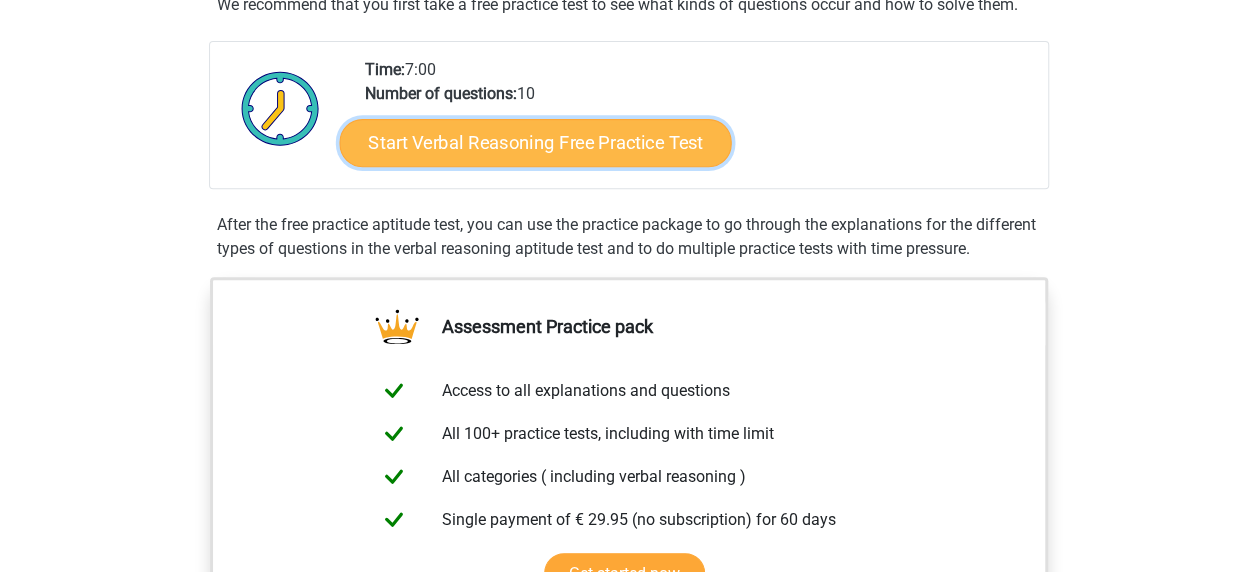 click on "Start Verbal Reasoning
Free Practice Test" at bounding box center (535, 143) 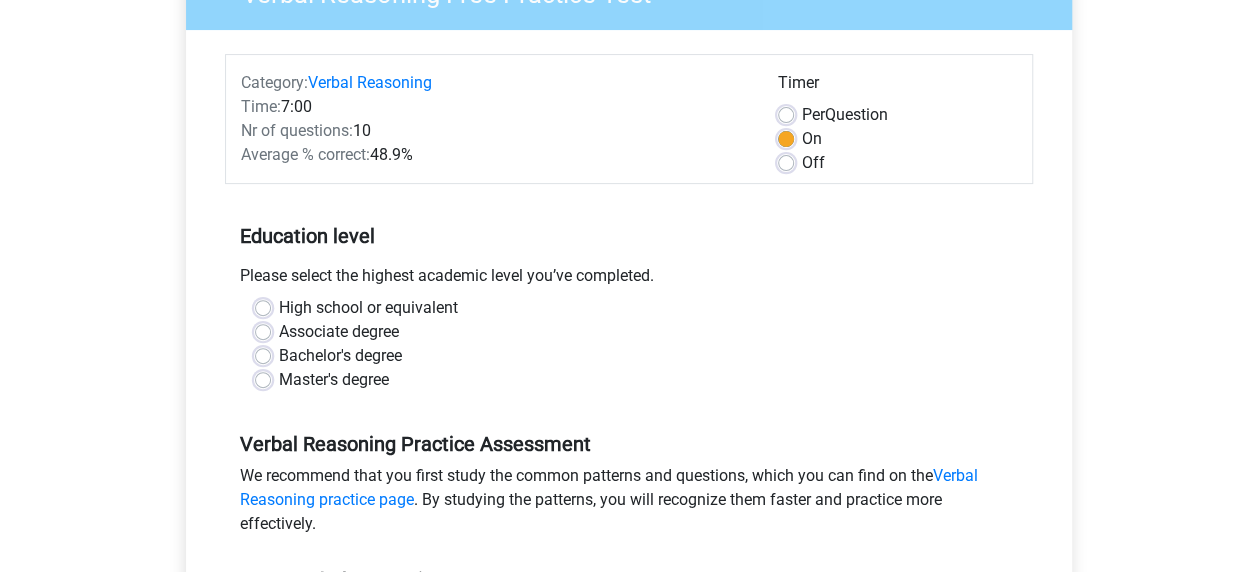 scroll, scrollTop: 300, scrollLeft: 0, axis: vertical 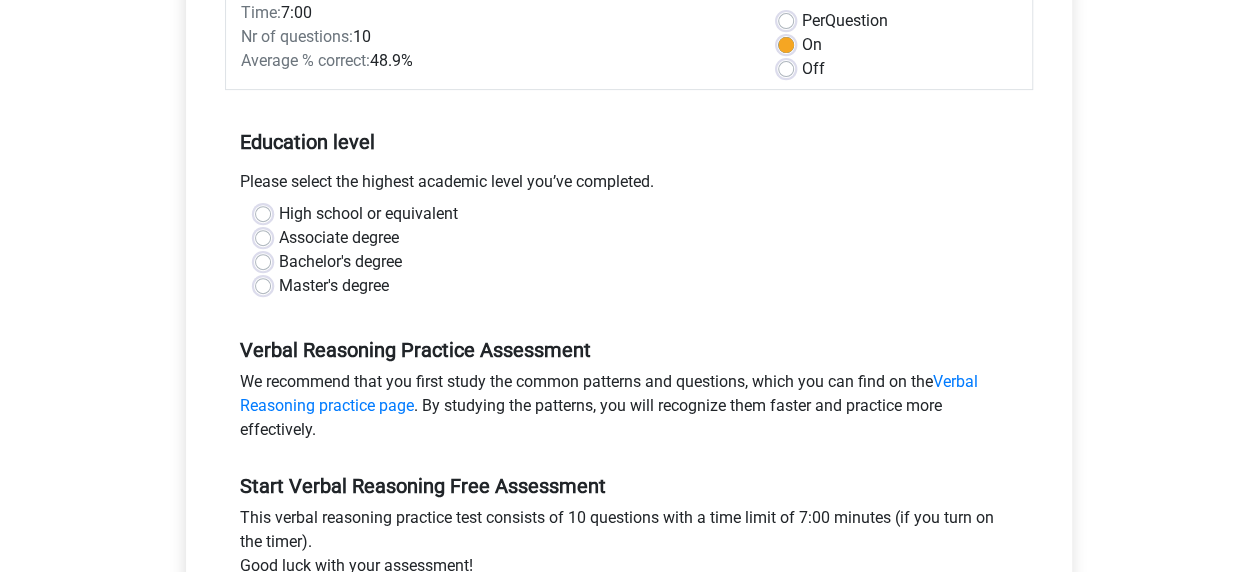 click on "Master's degree" at bounding box center [334, 286] 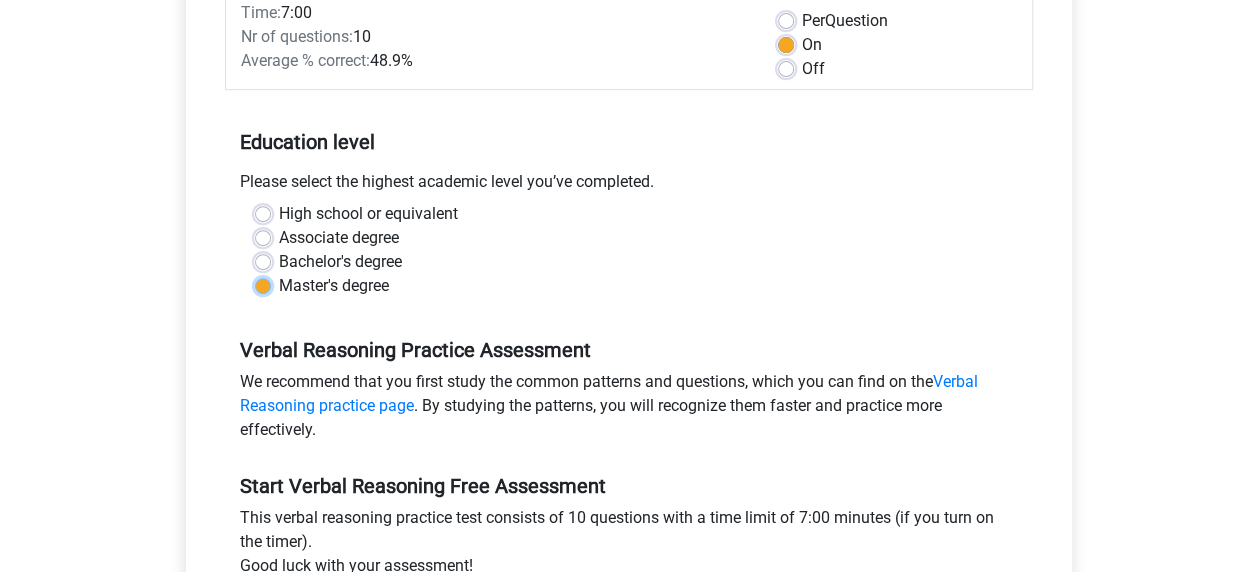 click on "Master's degree" at bounding box center (263, 284) 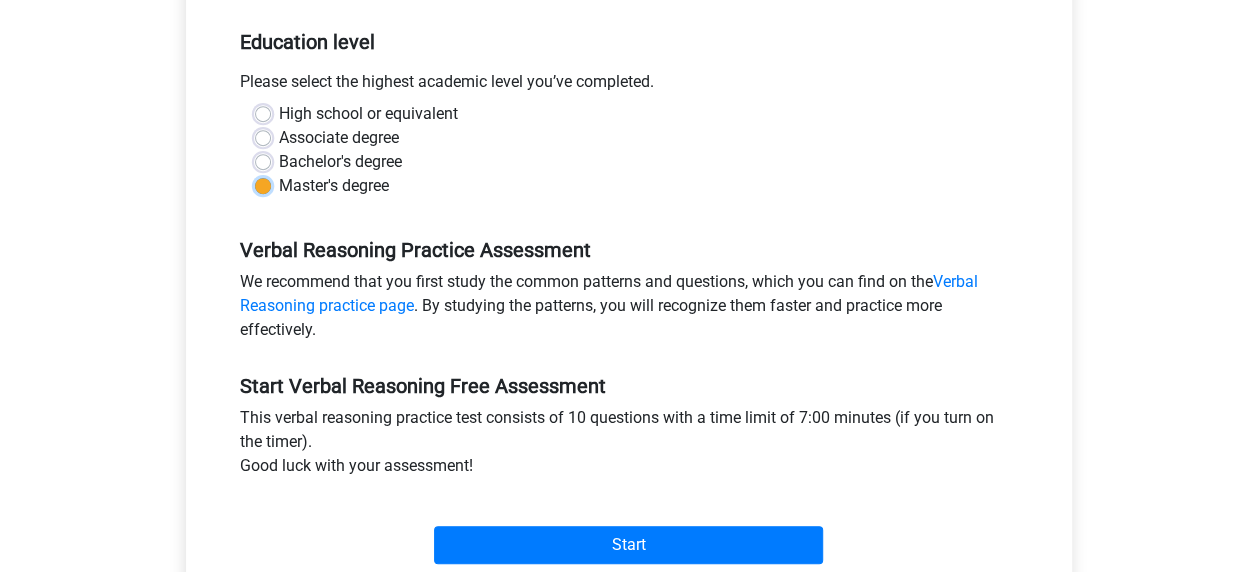 scroll, scrollTop: 500, scrollLeft: 0, axis: vertical 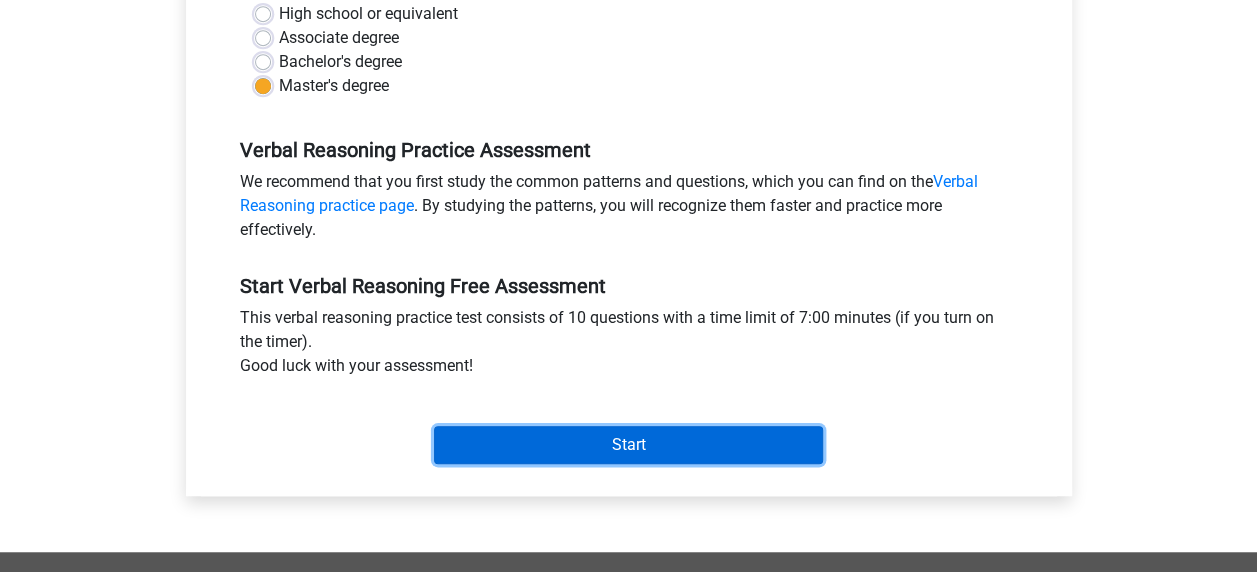 click on "Start" at bounding box center (628, 445) 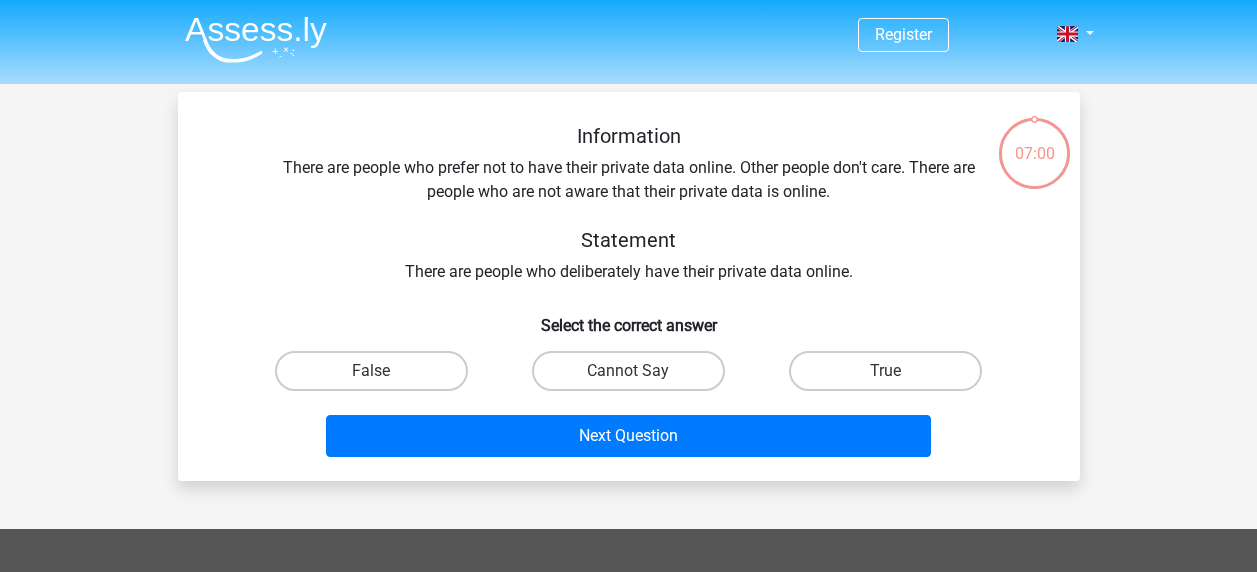 scroll, scrollTop: 0, scrollLeft: 0, axis: both 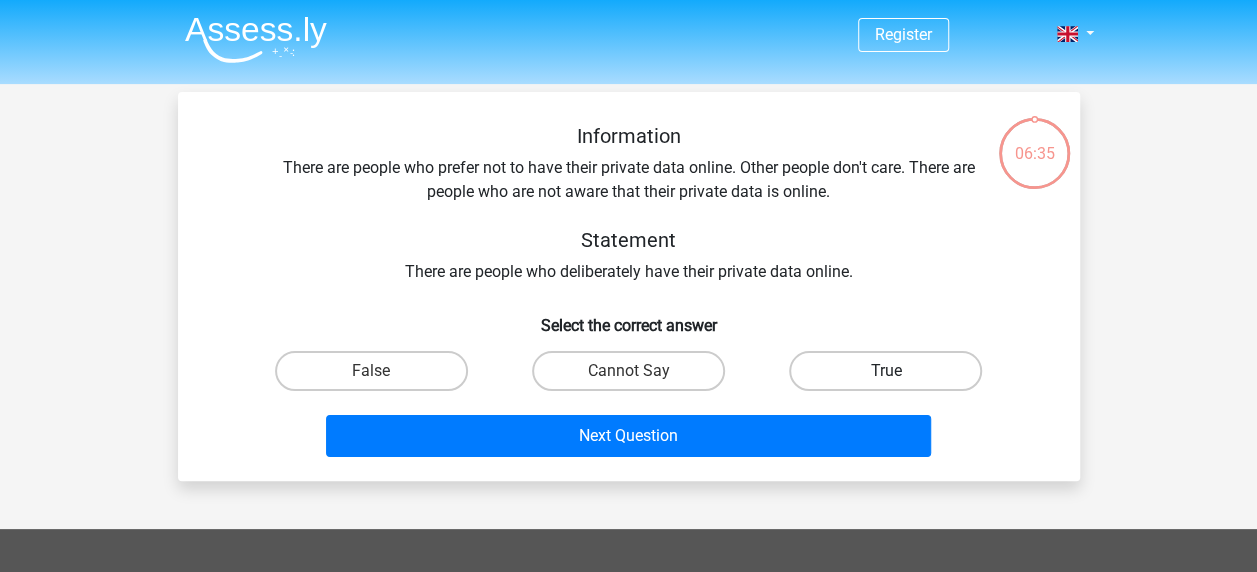 click on "True" at bounding box center [885, 371] 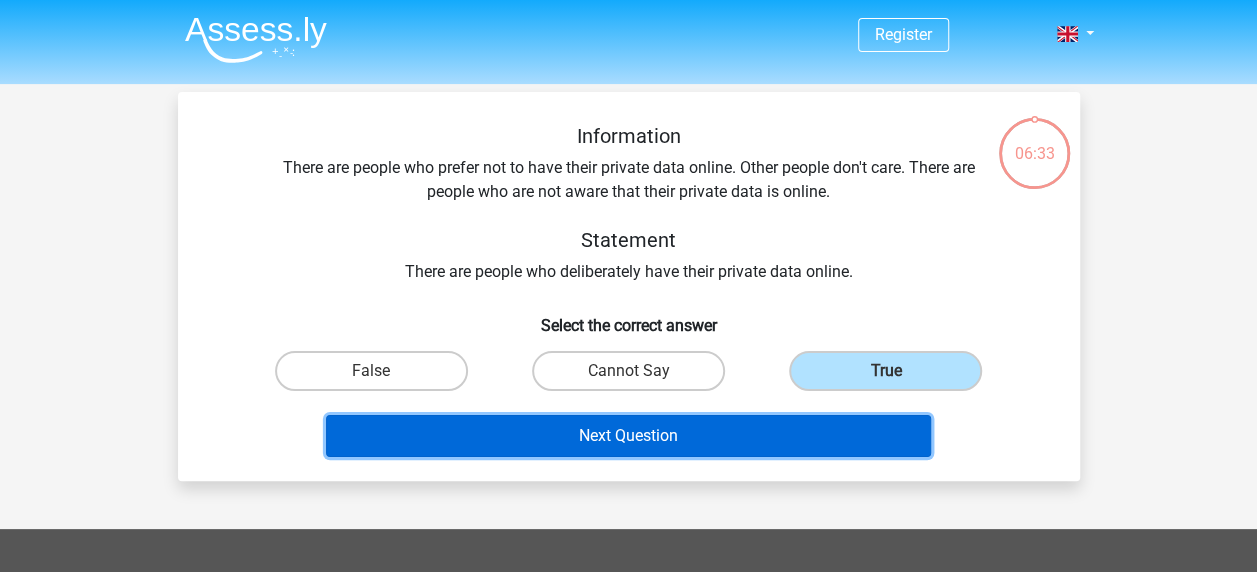 click on "Next Question" at bounding box center [628, 436] 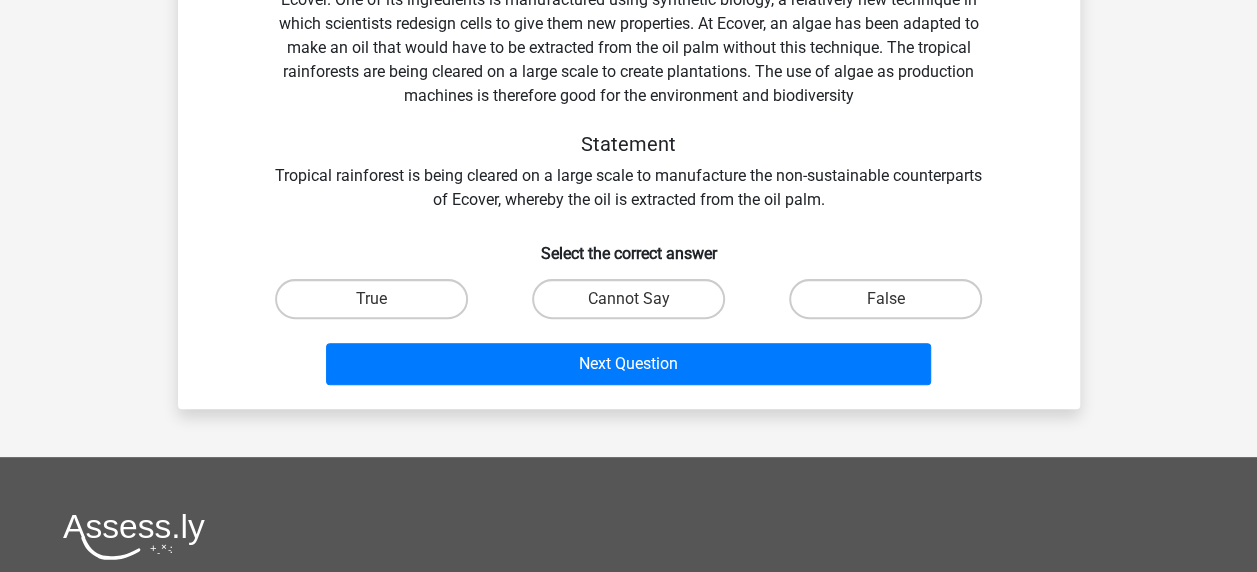 scroll, scrollTop: 92, scrollLeft: 0, axis: vertical 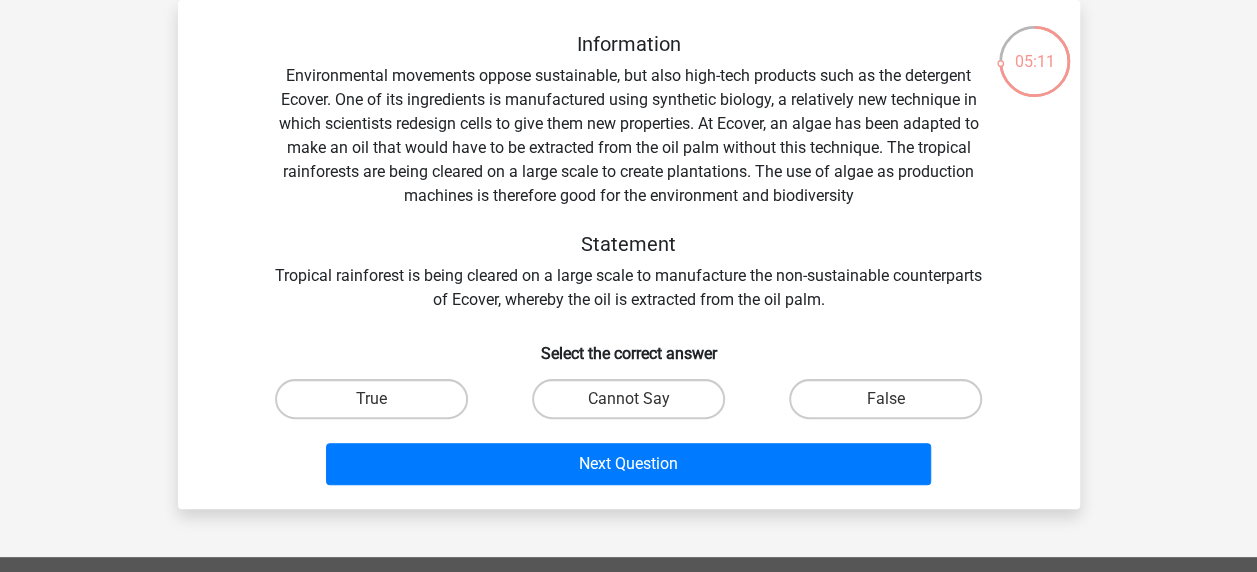click on "False" at bounding box center [892, 405] 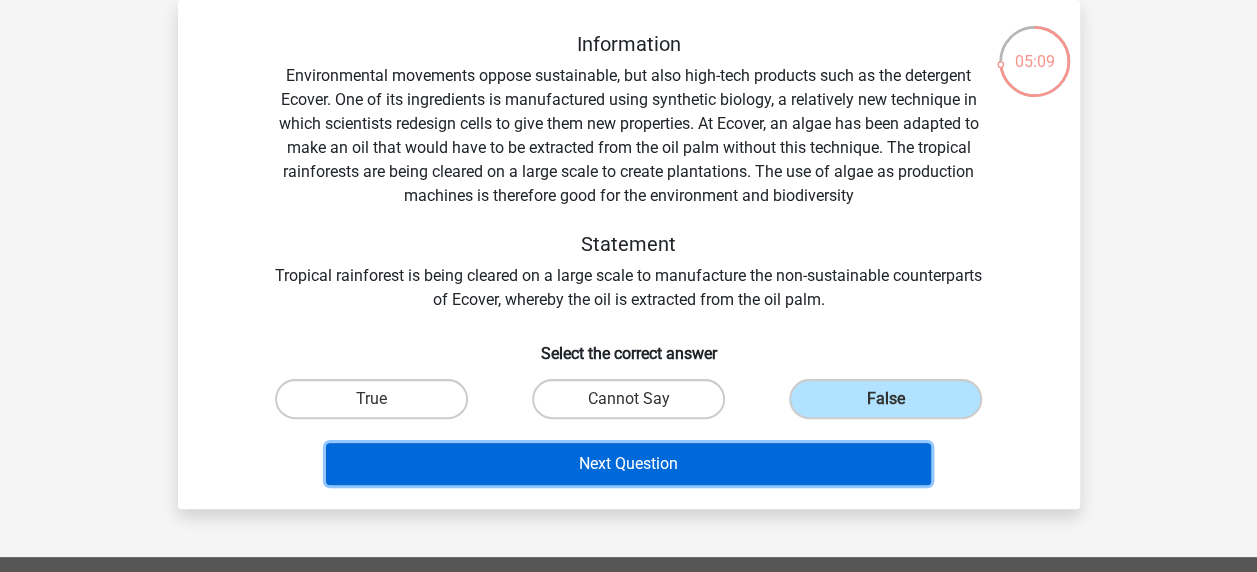 click on "Next Question" at bounding box center (628, 464) 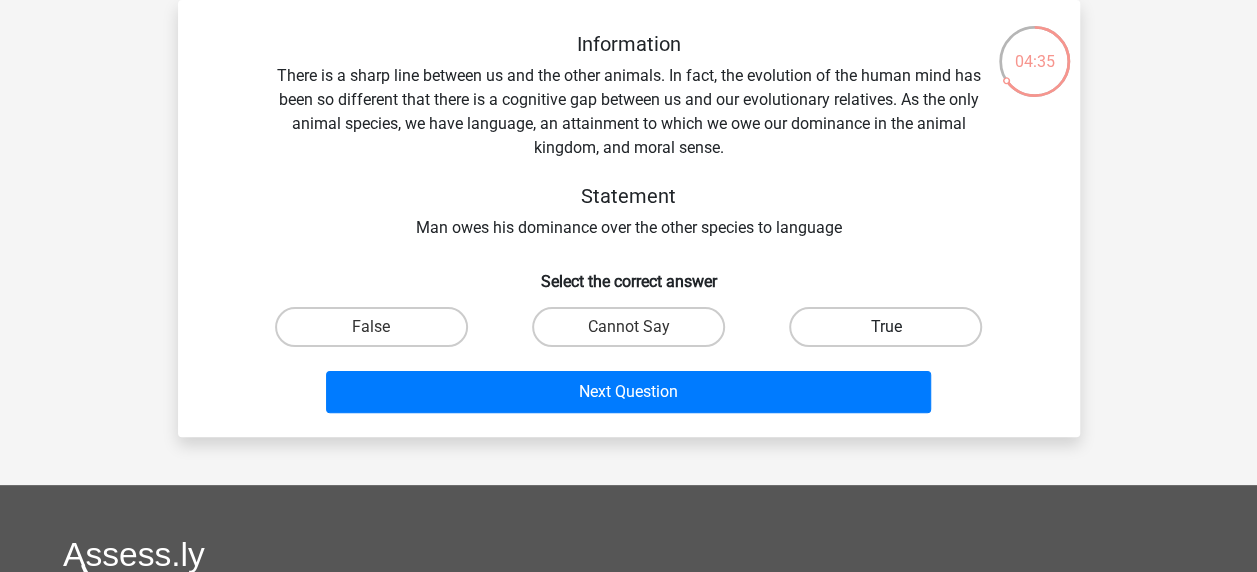 click on "True" at bounding box center [885, 327] 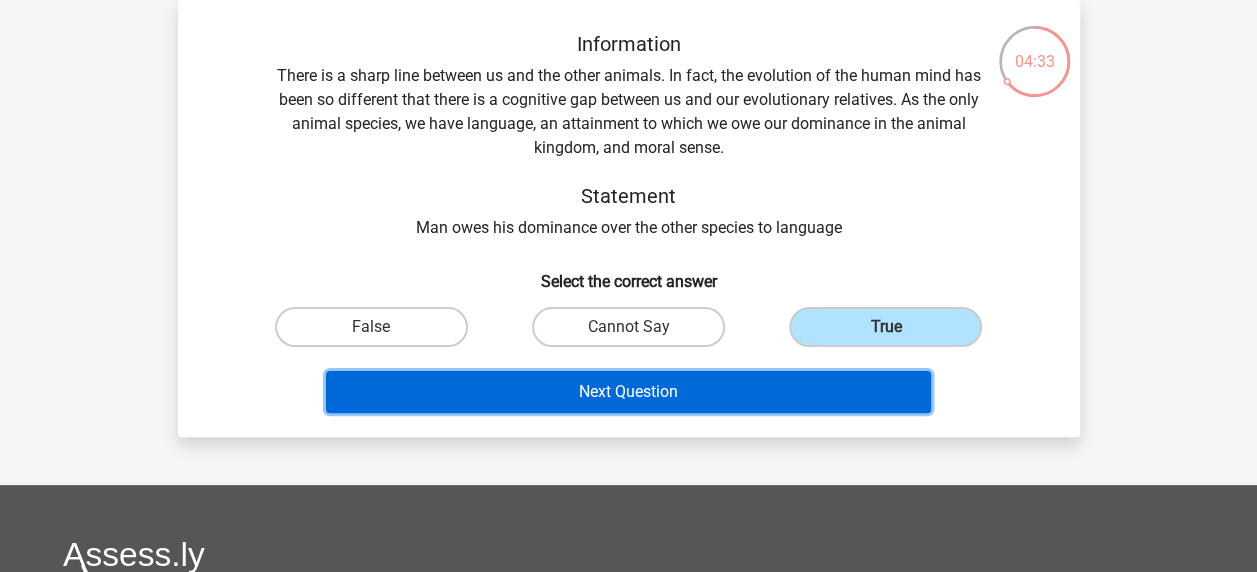 click on "Next Question" at bounding box center (628, 392) 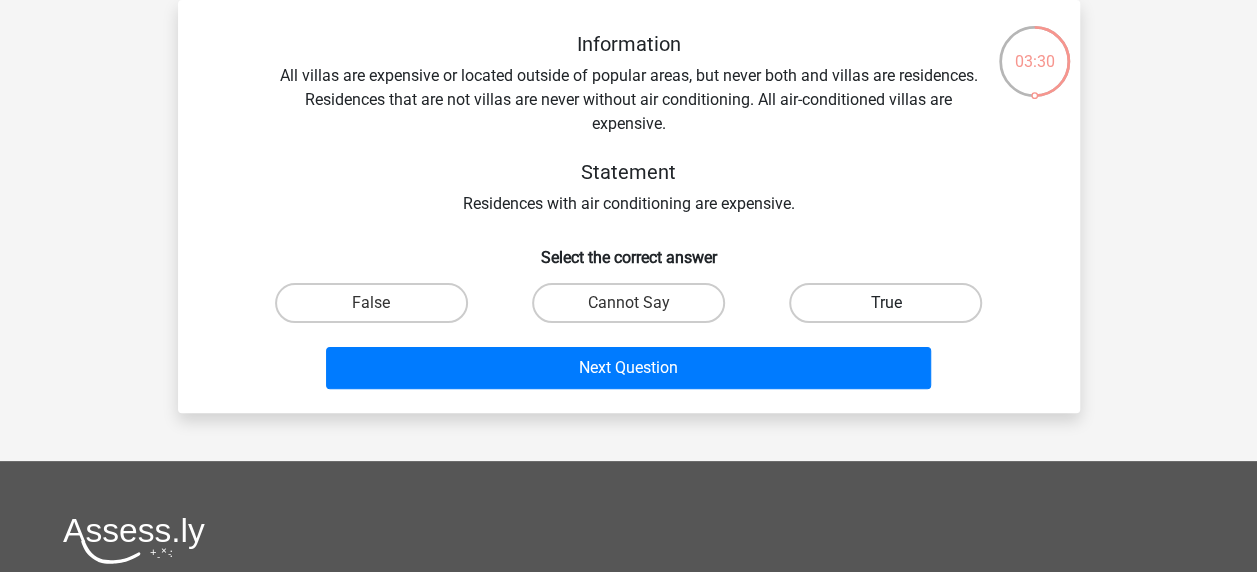 click on "True" at bounding box center (885, 303) 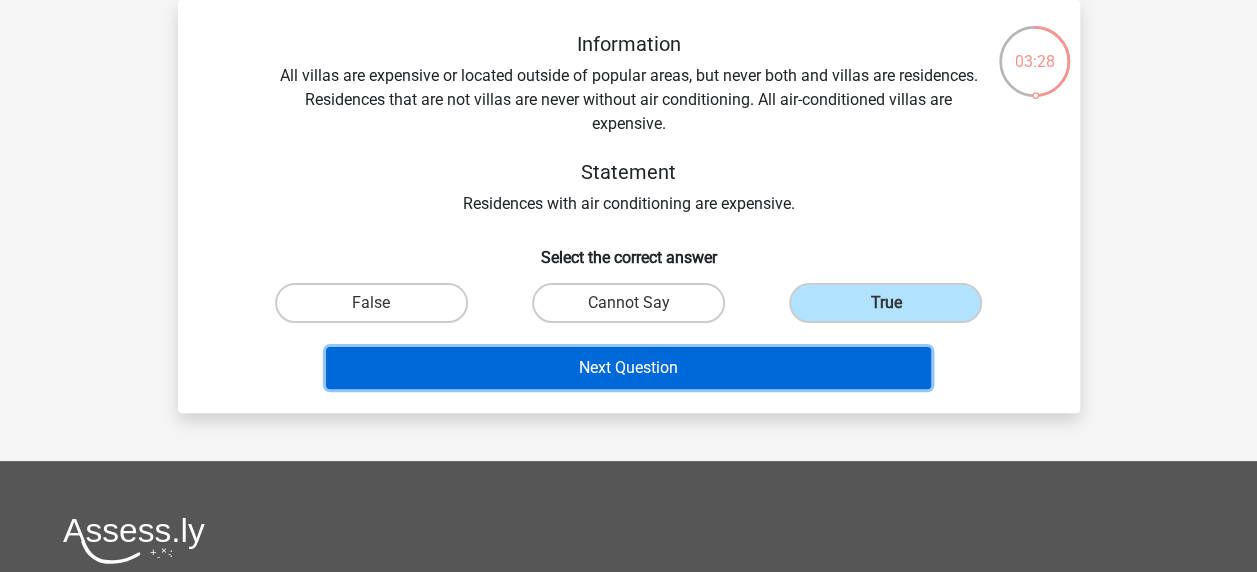 click on "Next Question" at bounding box center (628, 368) 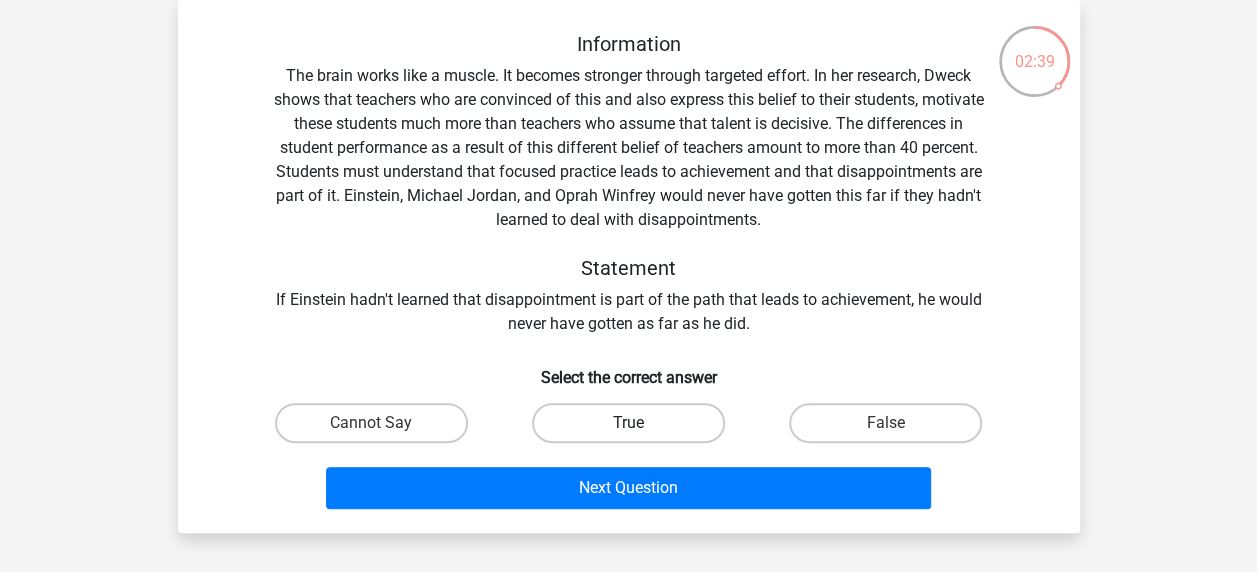click on "True" at bounding box center (628, 423) 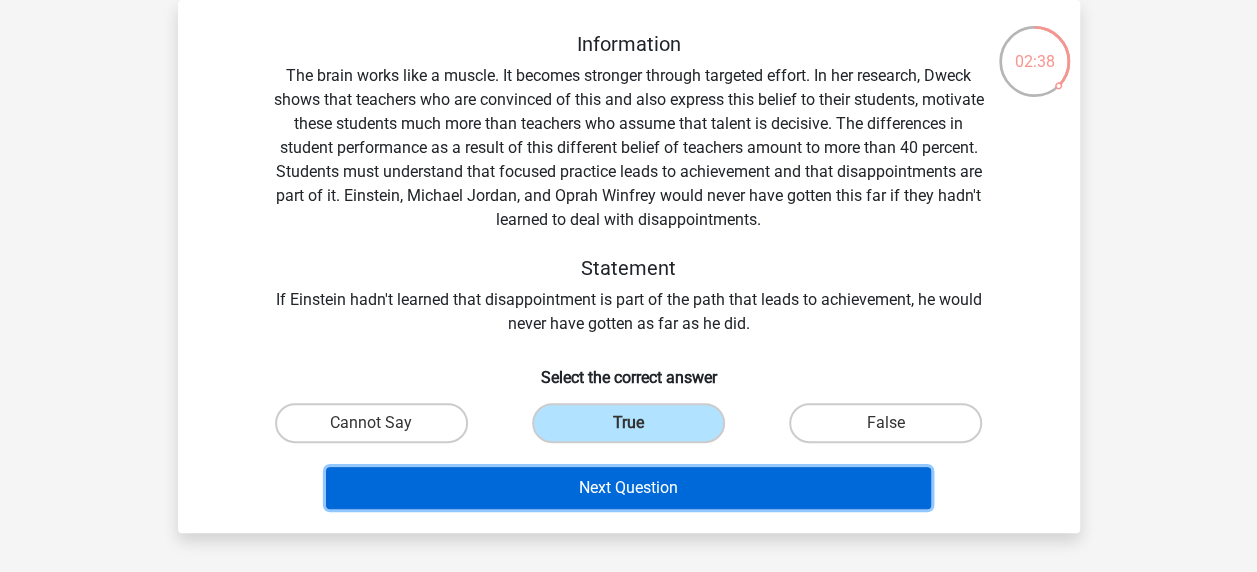 click on "Next Question" at bounding box center (628, 488) 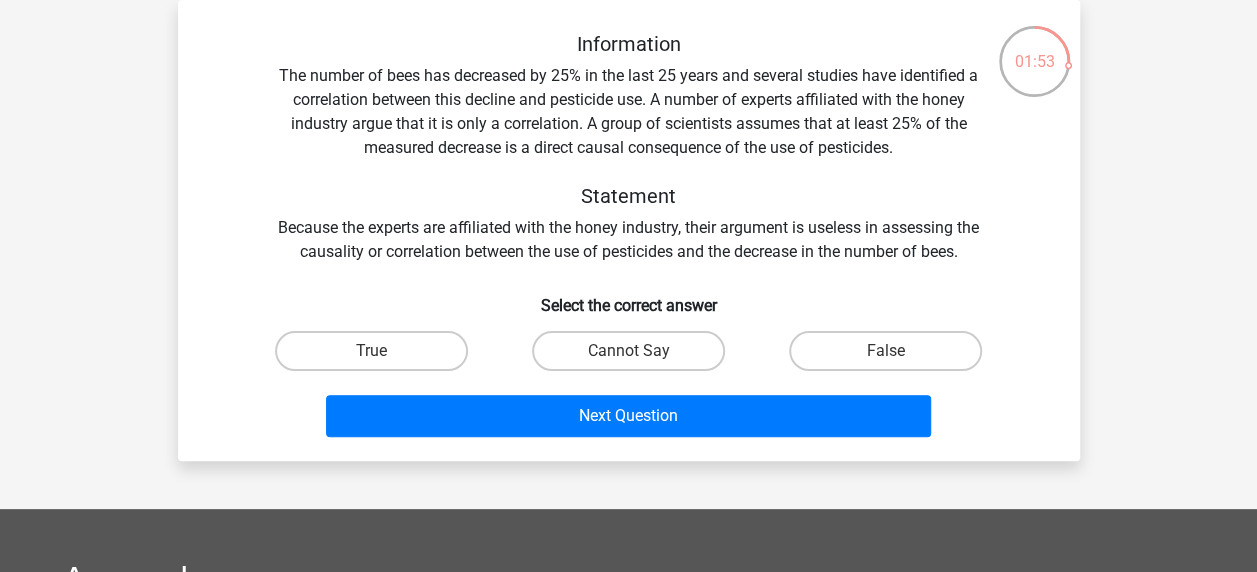 click on "False" at bounding box center [892, 357] 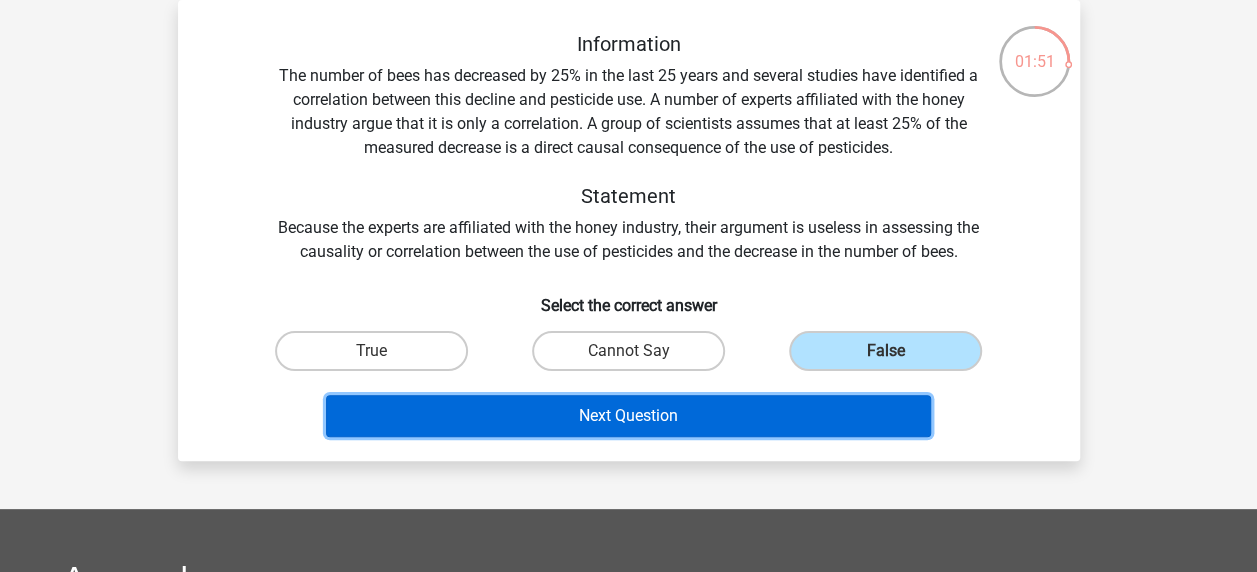 click on "Next Question" at bounding box center [628, 416] 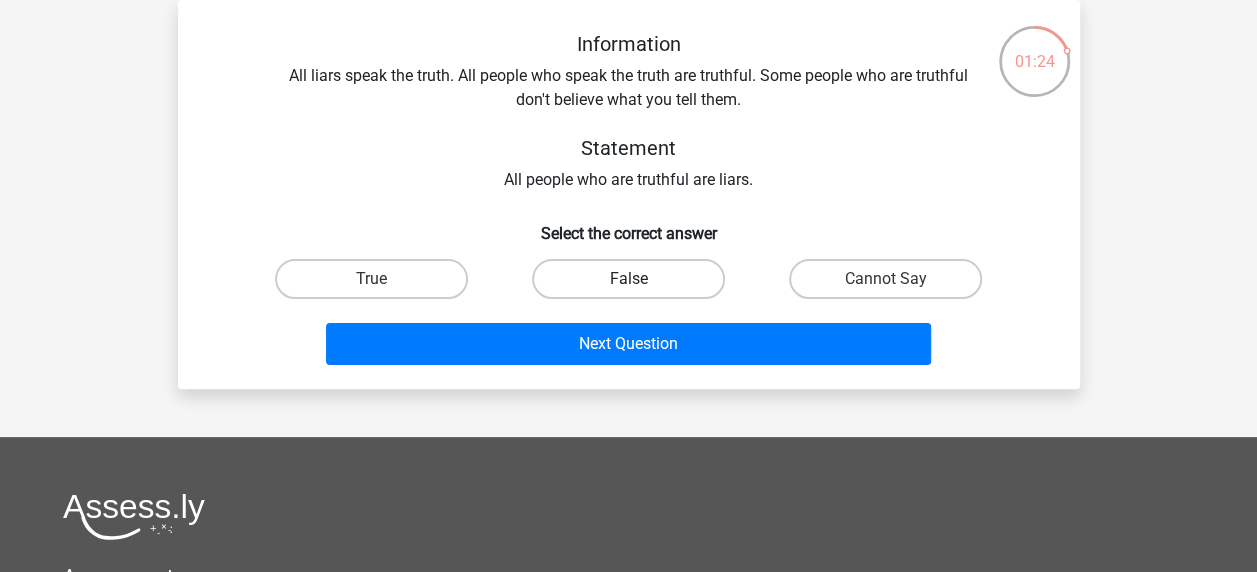 click on "False" at bounding box center [628, 279] 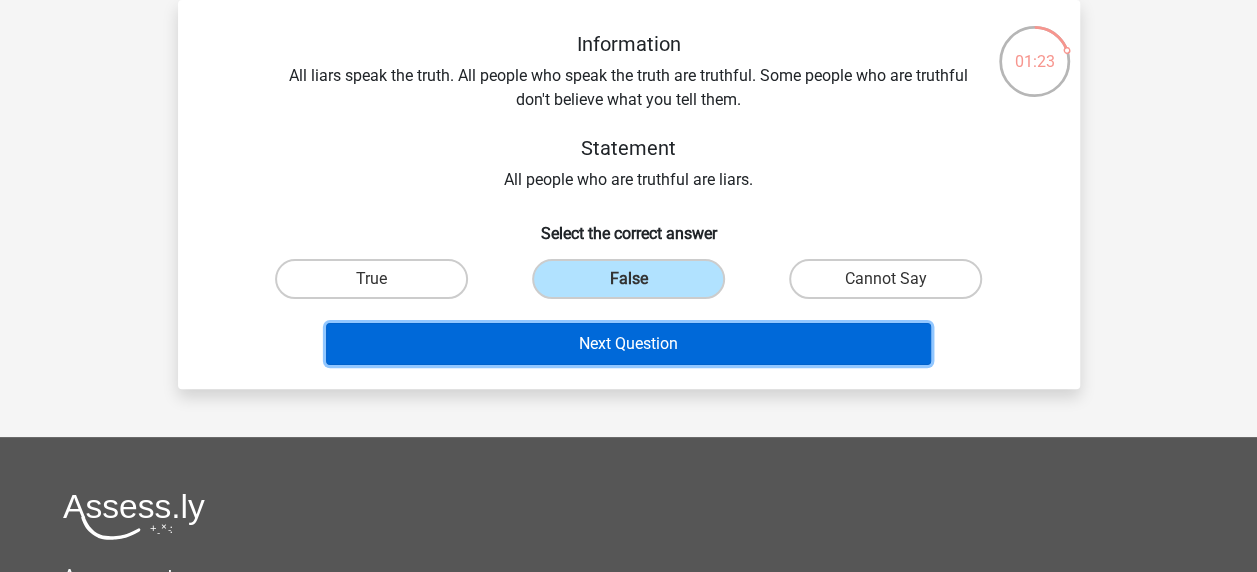 click on "Next Question" at bounding box center [628, 344] 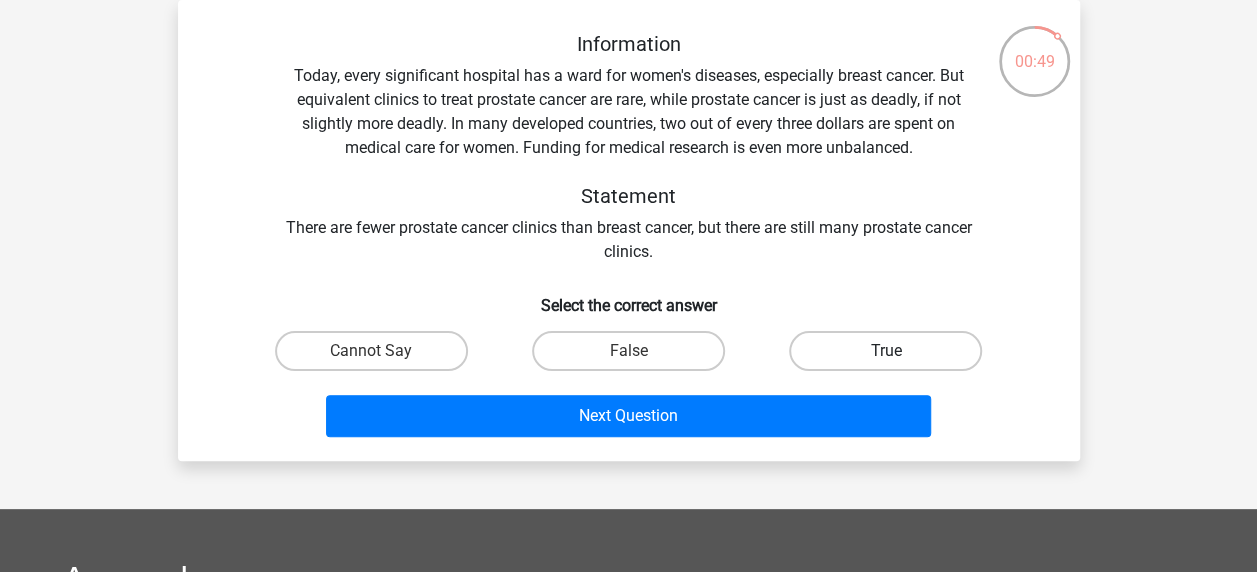 click on "True" at bounding box center [885, 351] 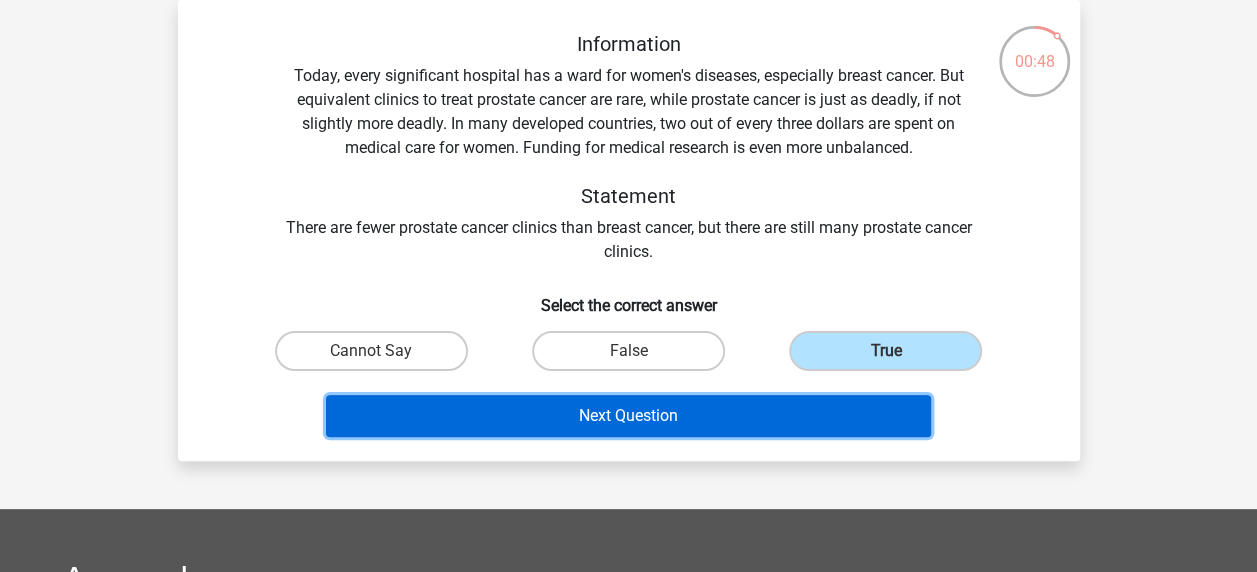 click on "Next Question" at bounding box center (628, 416) 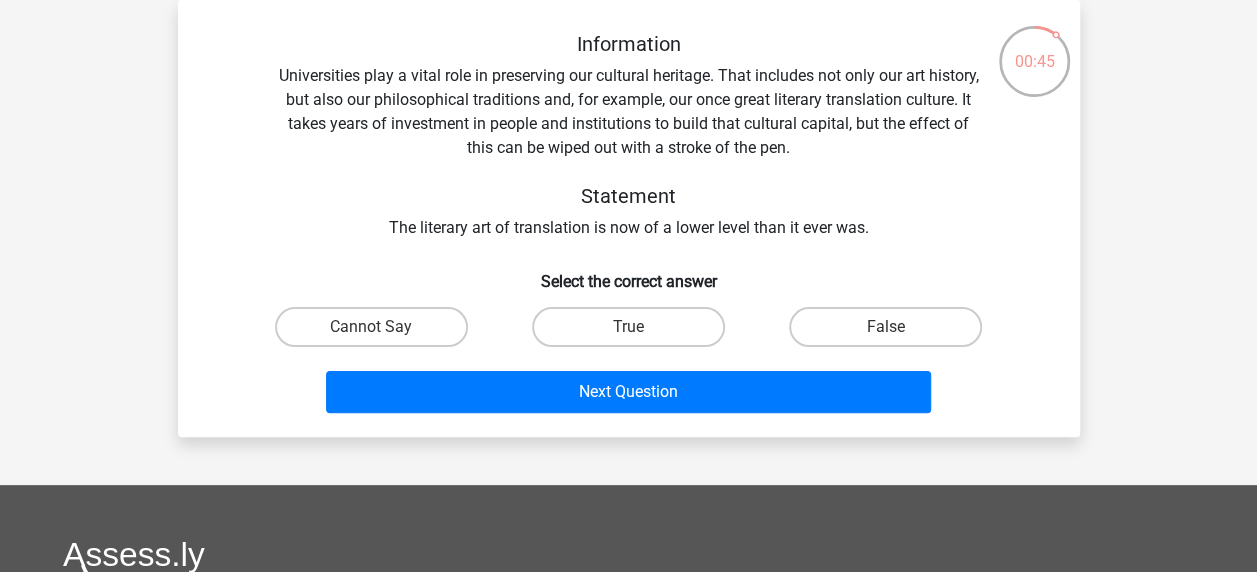 scroll, scrollTop: 0, scrollLeft: 0, axis: both 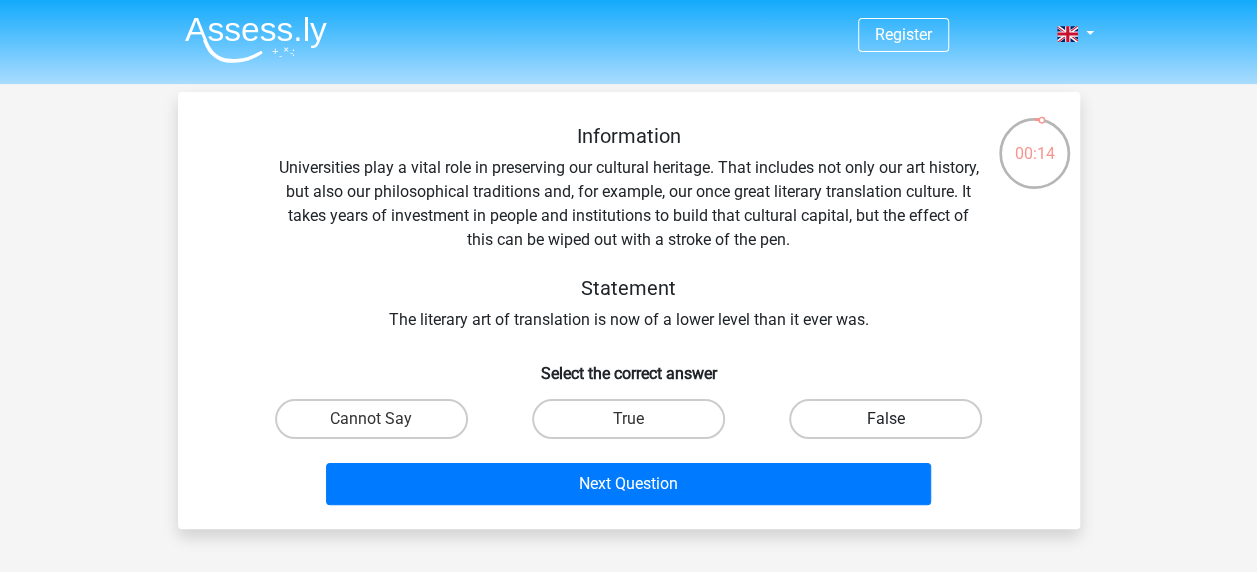 click on "False" at bounding box center (885, 419) 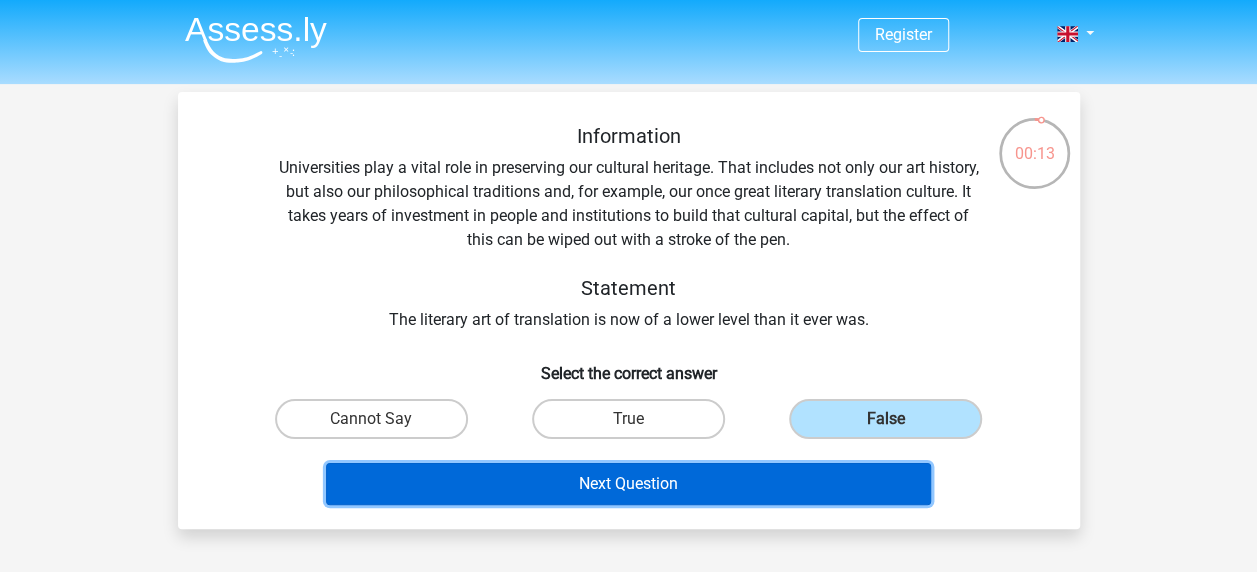 click on "Next Question" at bounding box center [628, 484] 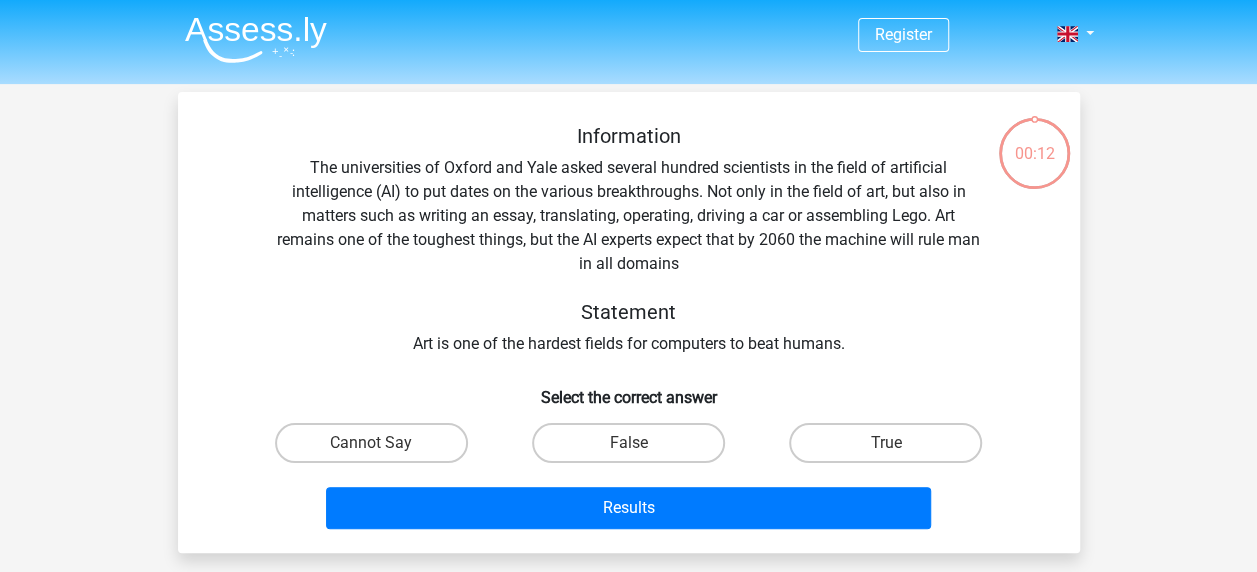 scroll, scrollTop: 92, scrollLeft: 0, axis: vertical 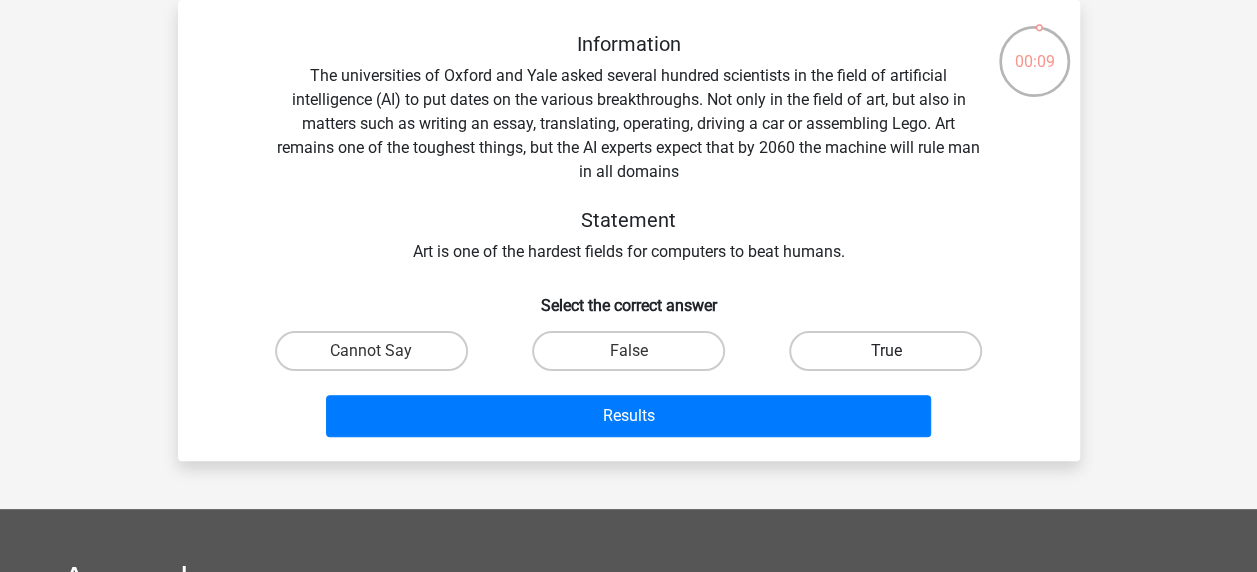 click on "True" at bounding box center [885, 351] 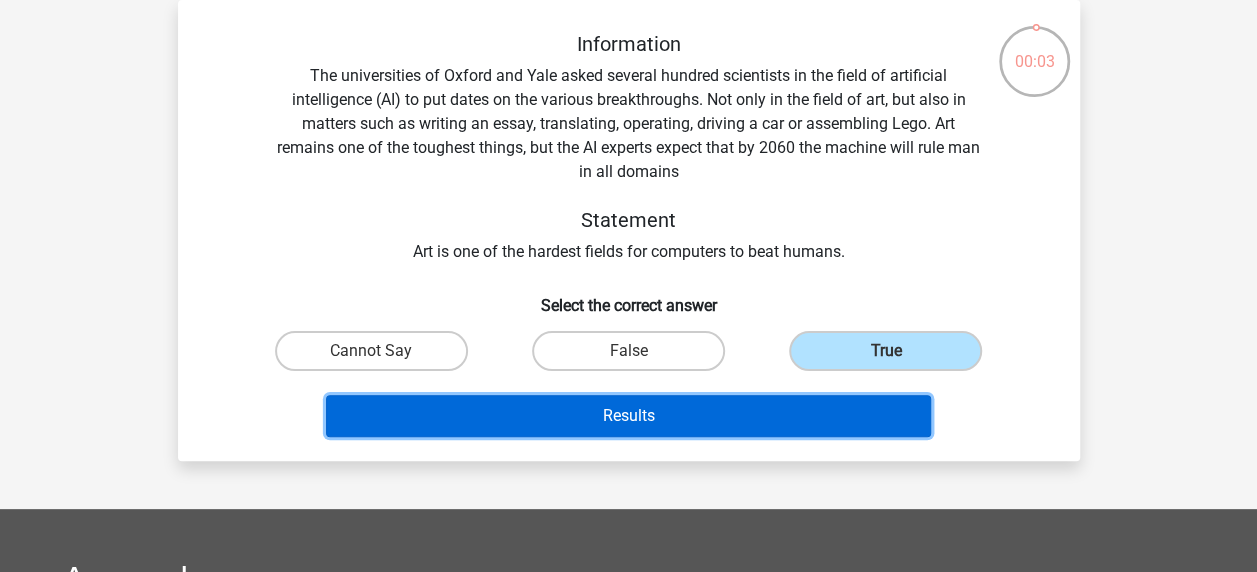 click on "Results" at bounding box center [628, 416] 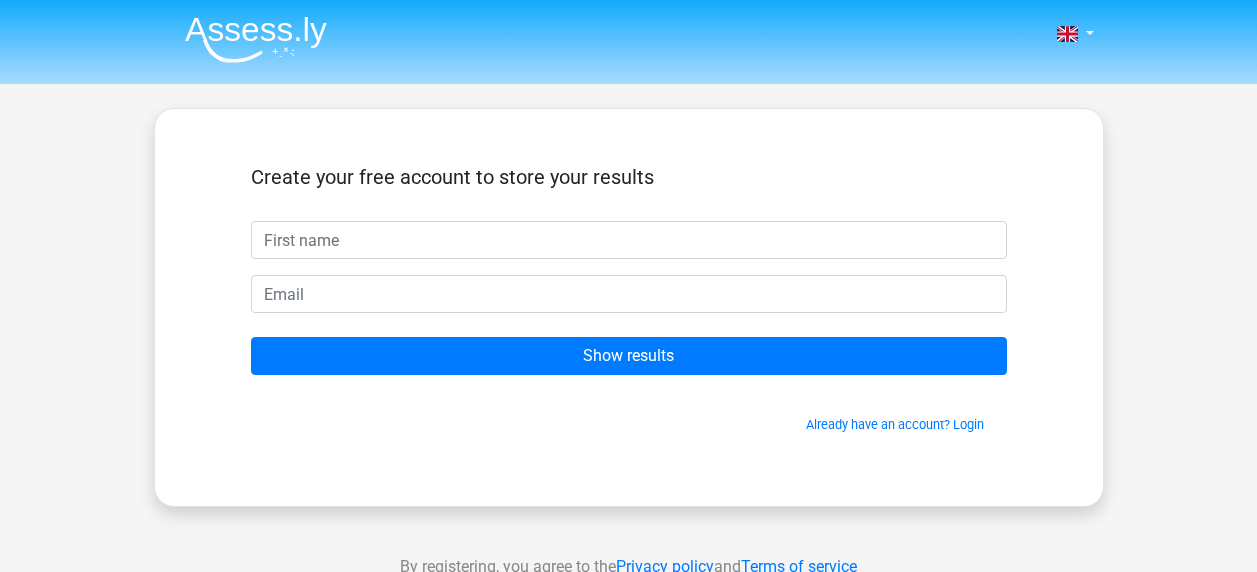 scroll, scrollTop: 0, scrollLeft: 0, axis: both 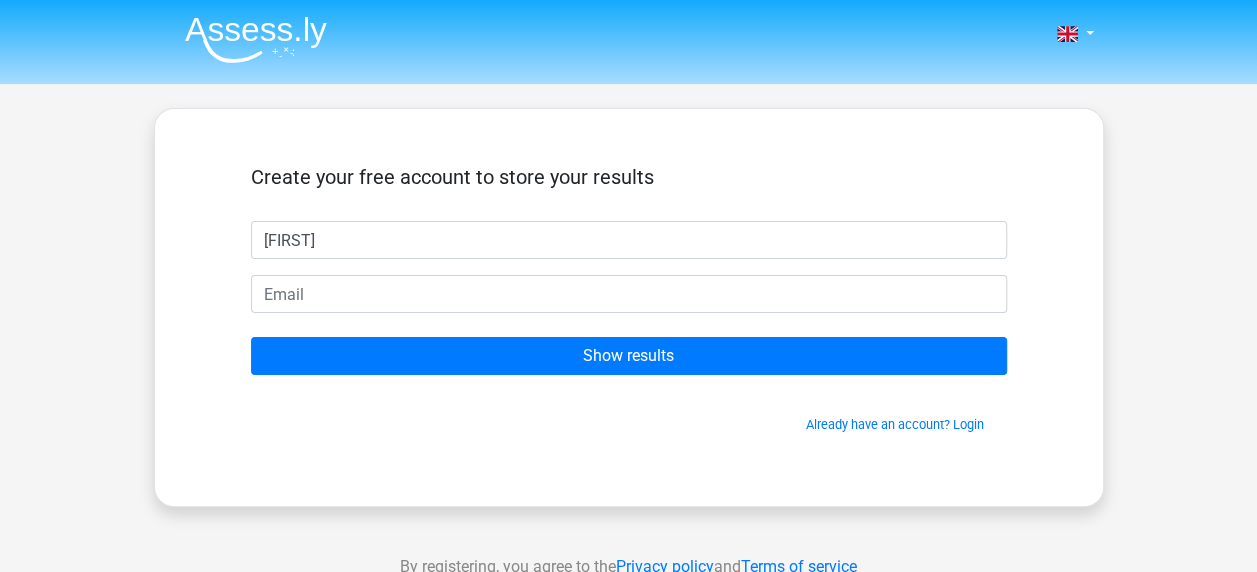 type on "[FIRST]" 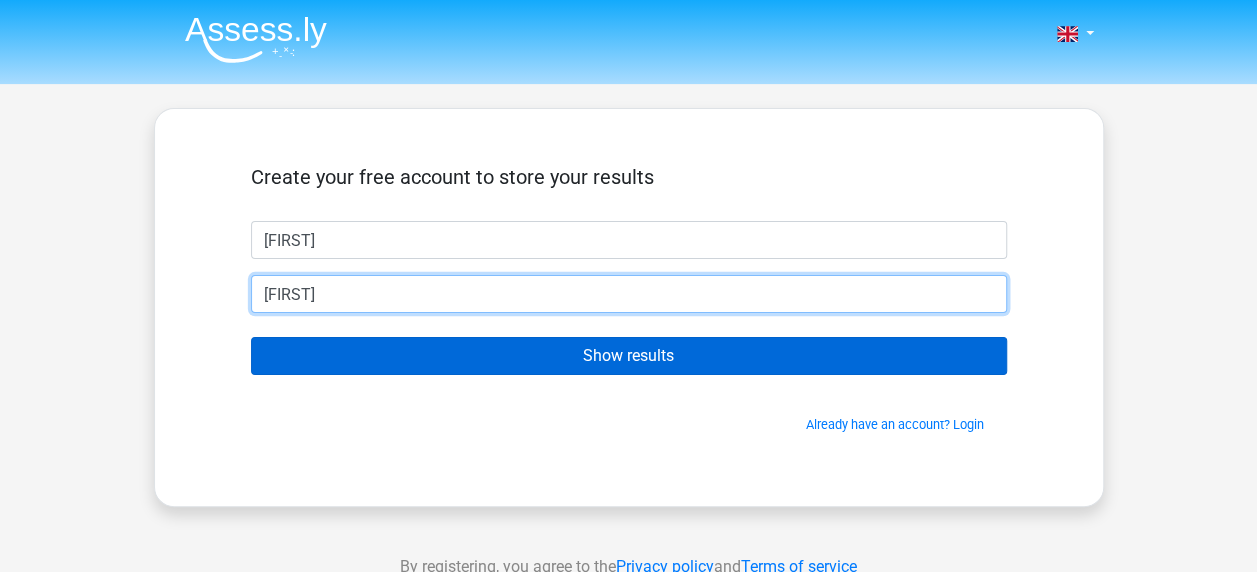 type on "[EMAIL]" 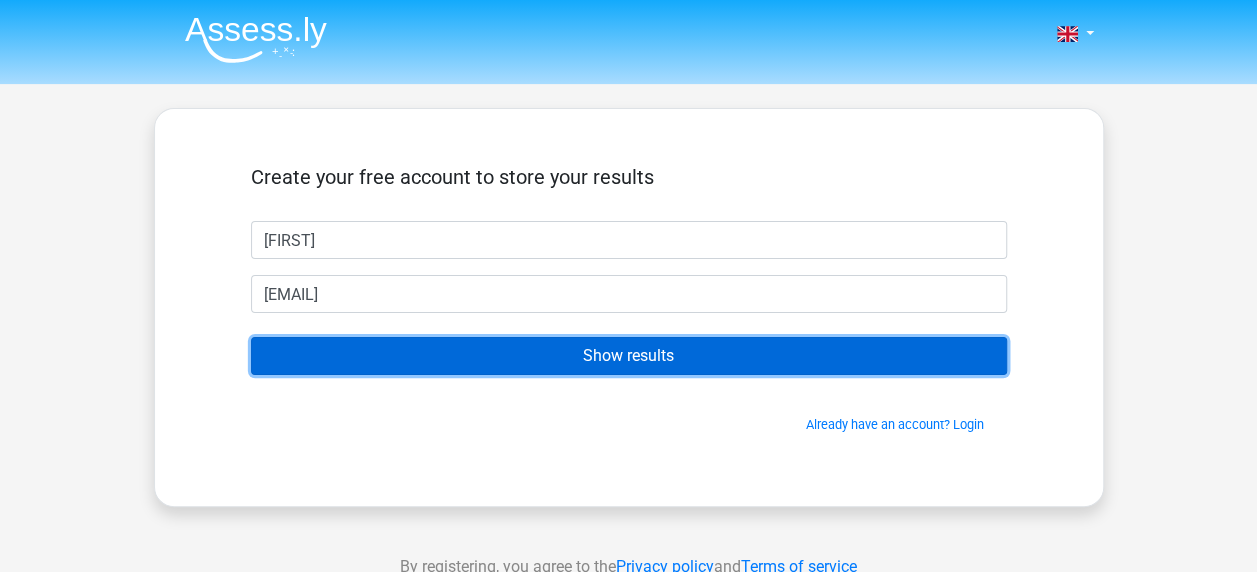 click on "Show results" at bounding box center [629, 356] 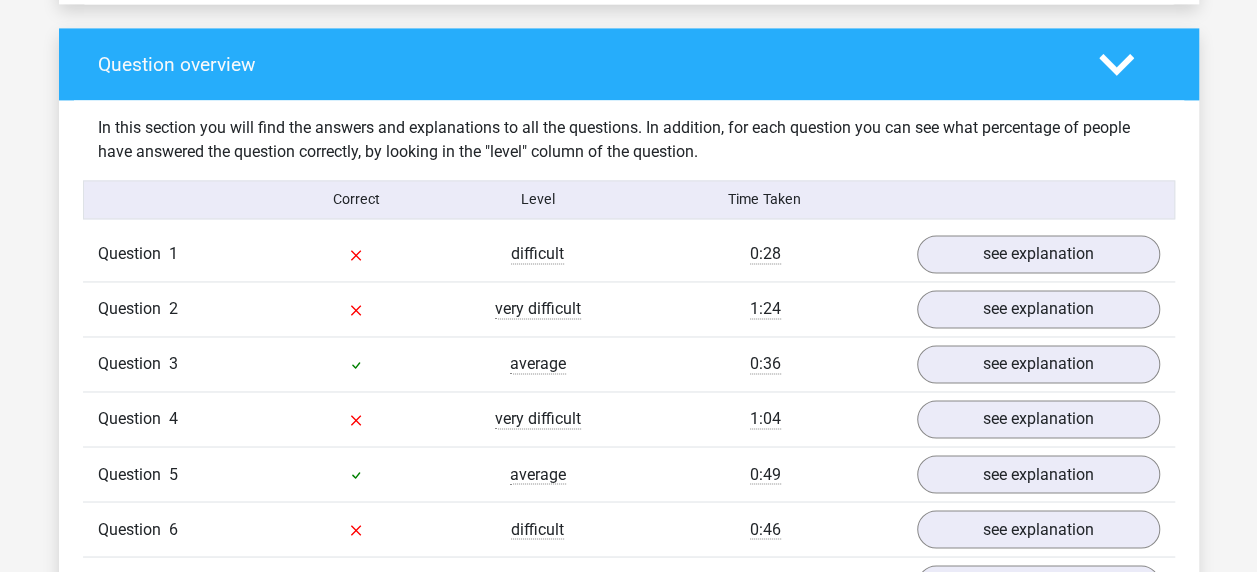 scroll, scrollTop: 1500, scrollLeft: 0, axis: vertical 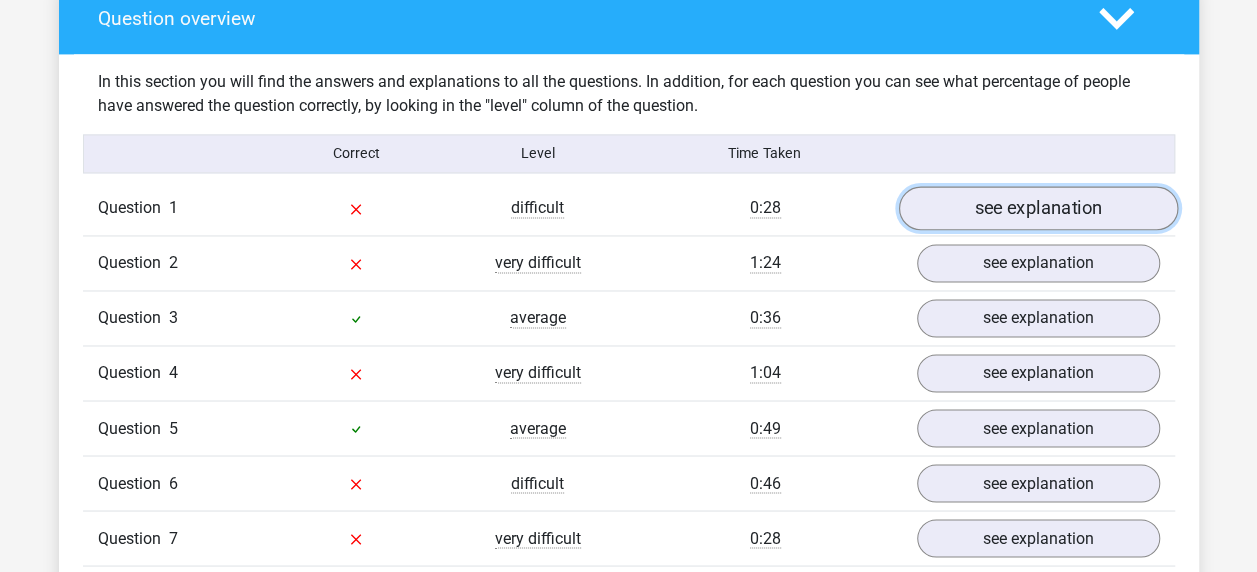 click on "see explanation" at bounding box center (1037, 209) 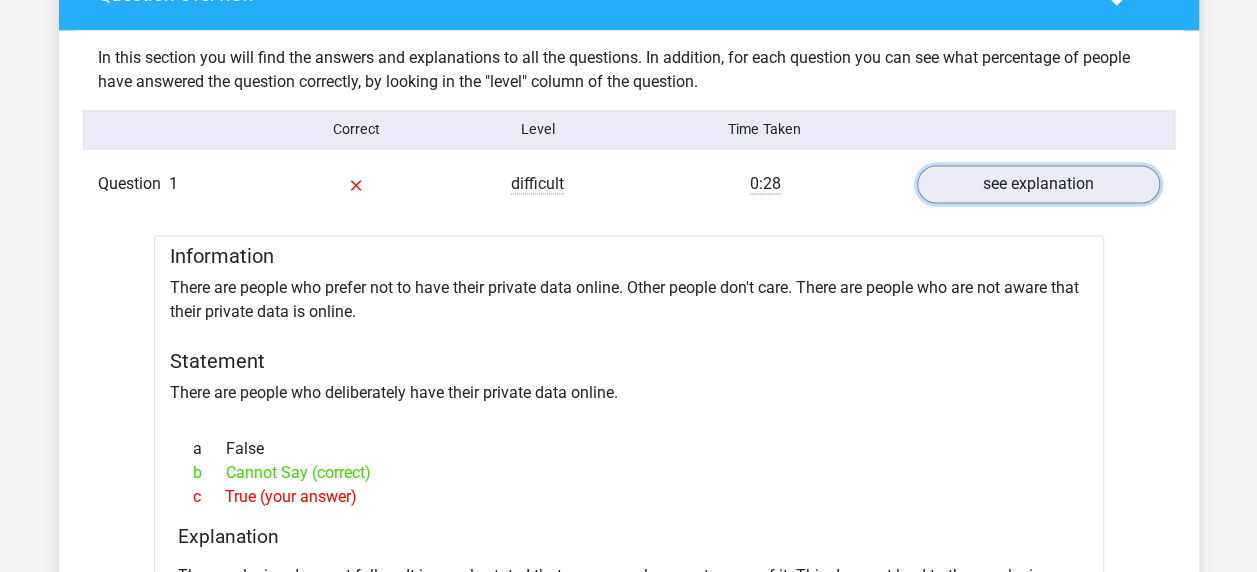 scroll, scrollTop: 1500, scrollLeft: 0, axis: vertical 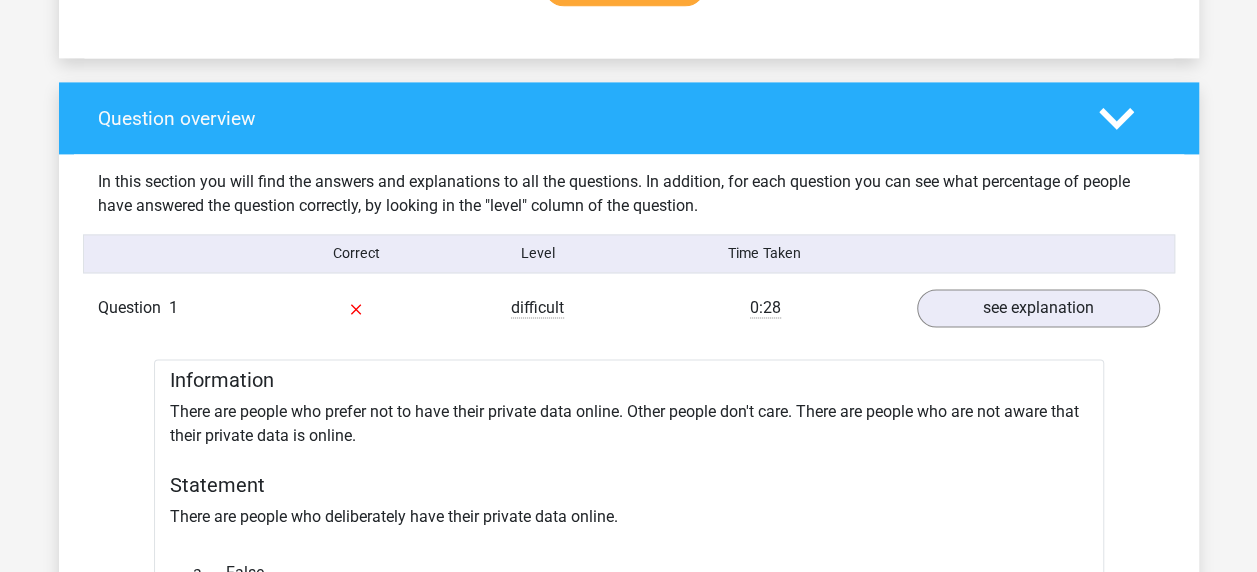 click 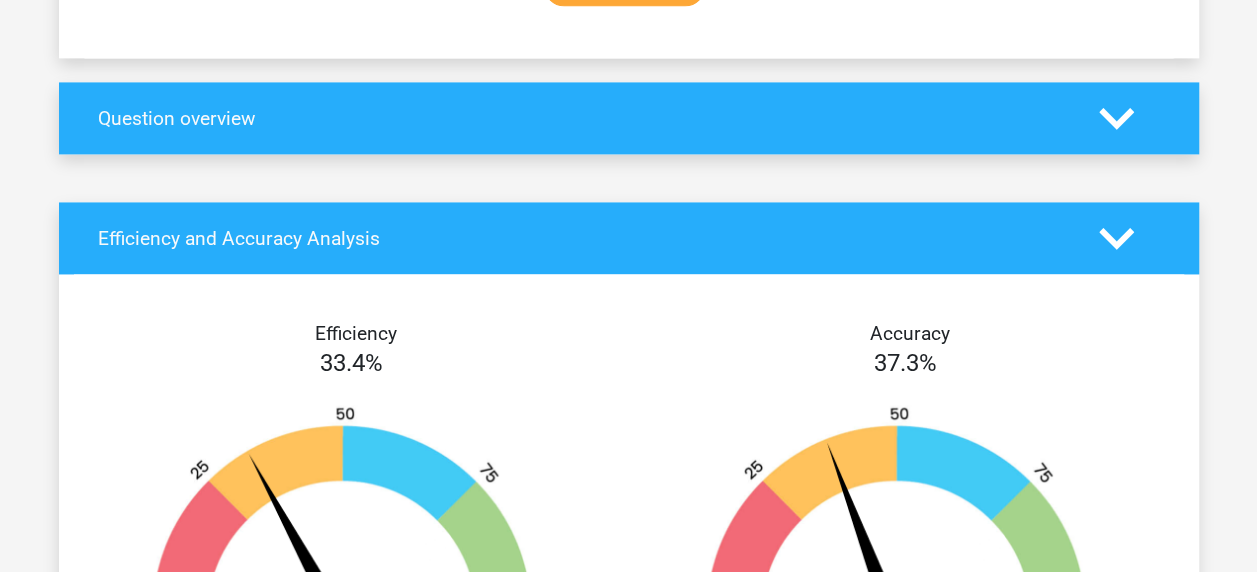 click 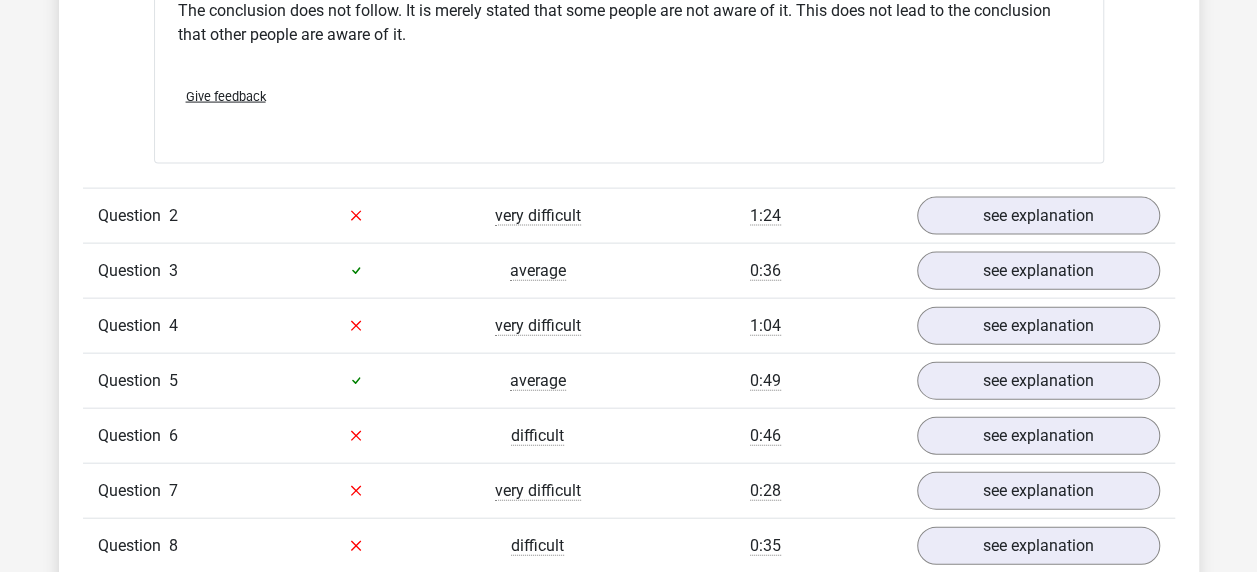 scroll, scrollTop: 2100, scrollLeft: 0, axis: vertical 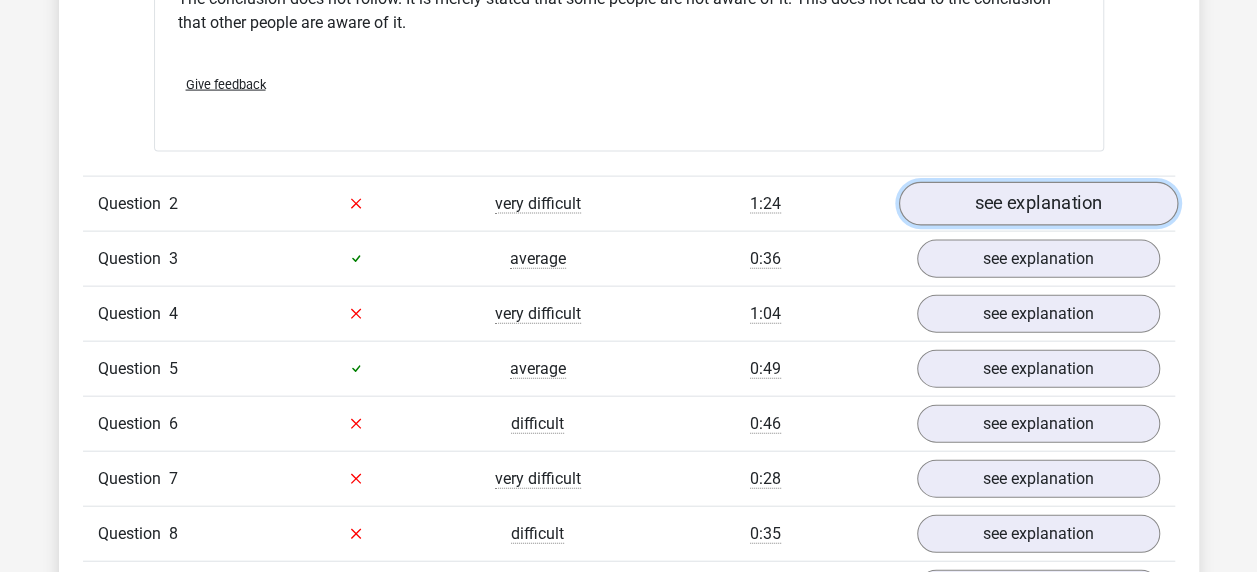 click on "see explanation" at bounding box center [1037, 204] 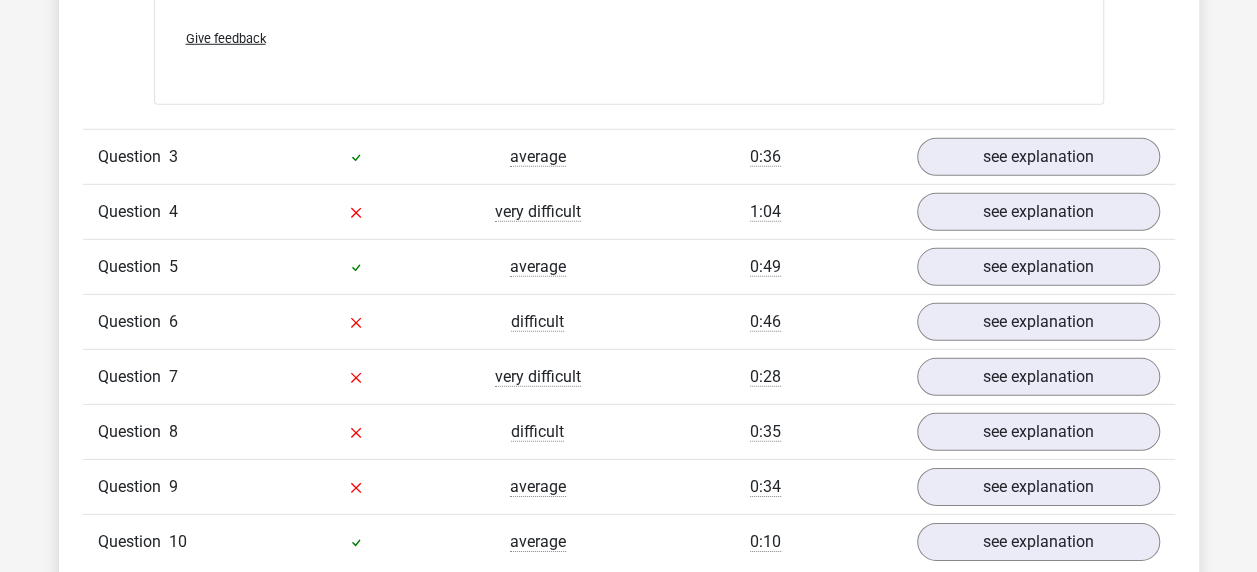 scroll, scrollTop: 2800, scrollLeft: 0, axis: vertical 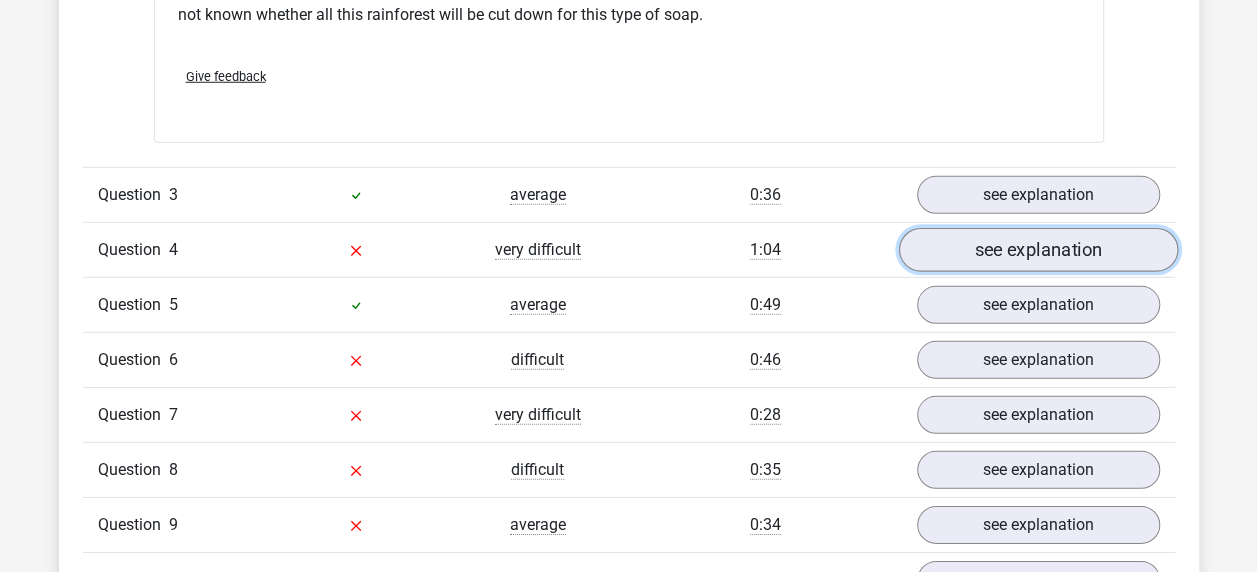 click on "see explanation" at bounding box center [1037, 250] 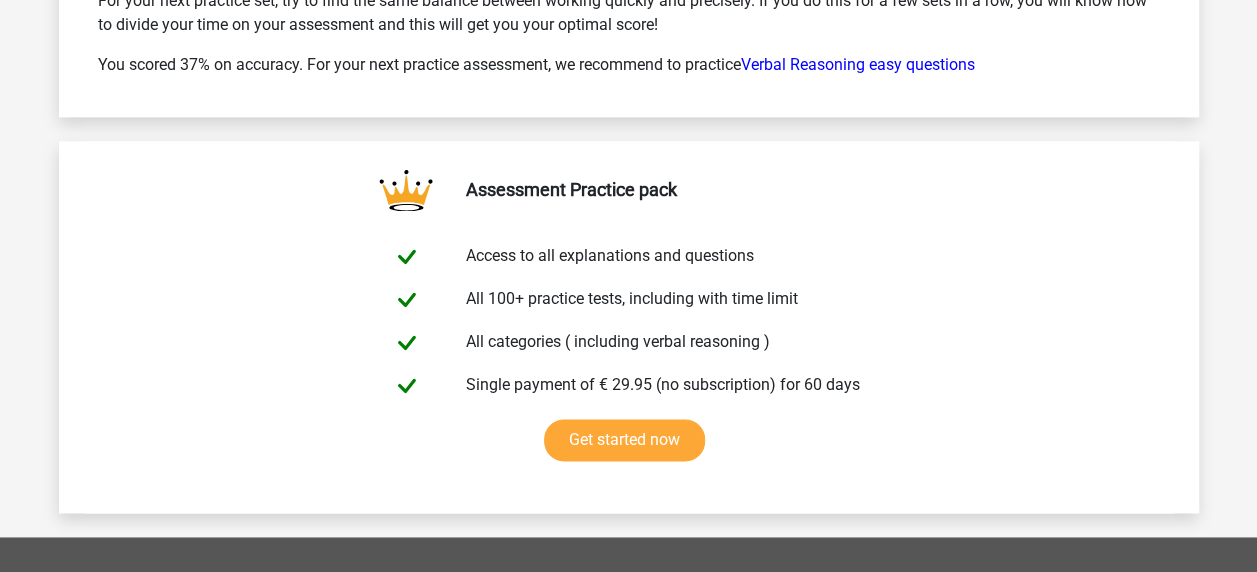 scroll, scrollTop: 5000, scrollLeft: 0, axis: vertical 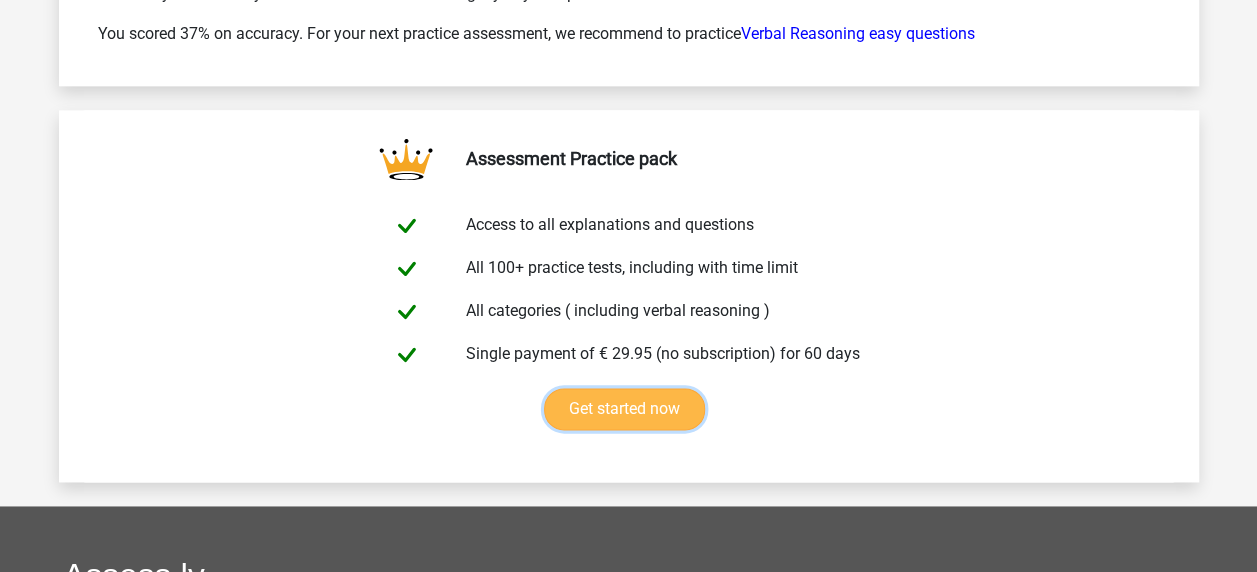 click on "Get started now" at bounding box center (624, -3615) 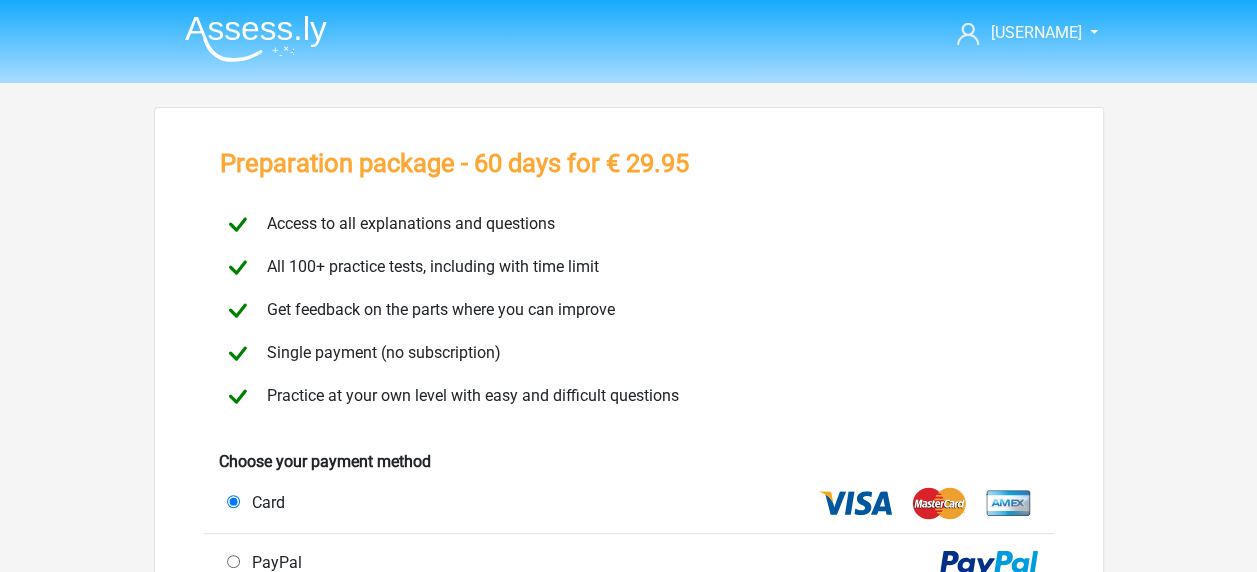 scroll, scrollTop: 0, scrollLeft: 0, axis: both 